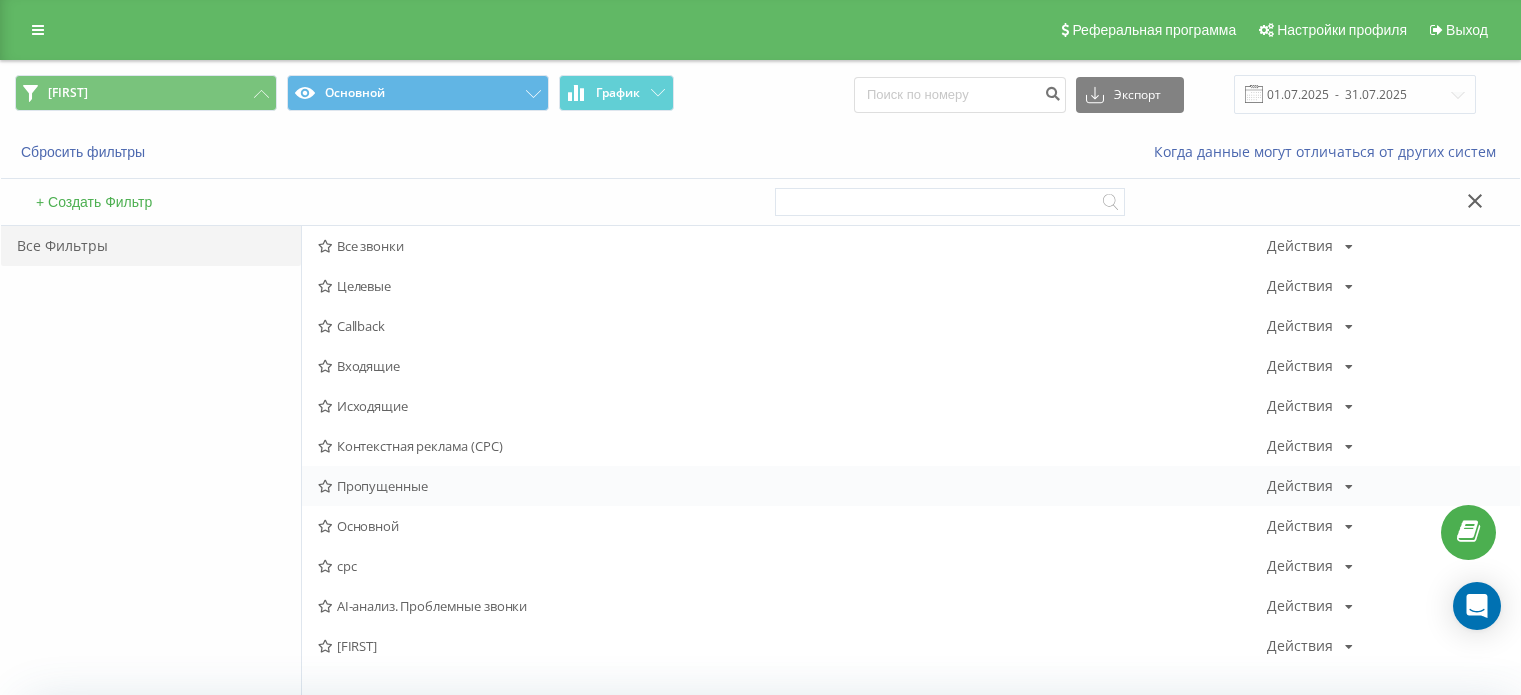 scroll, scrollTop: 0, scrollLeft: 0, axis: both 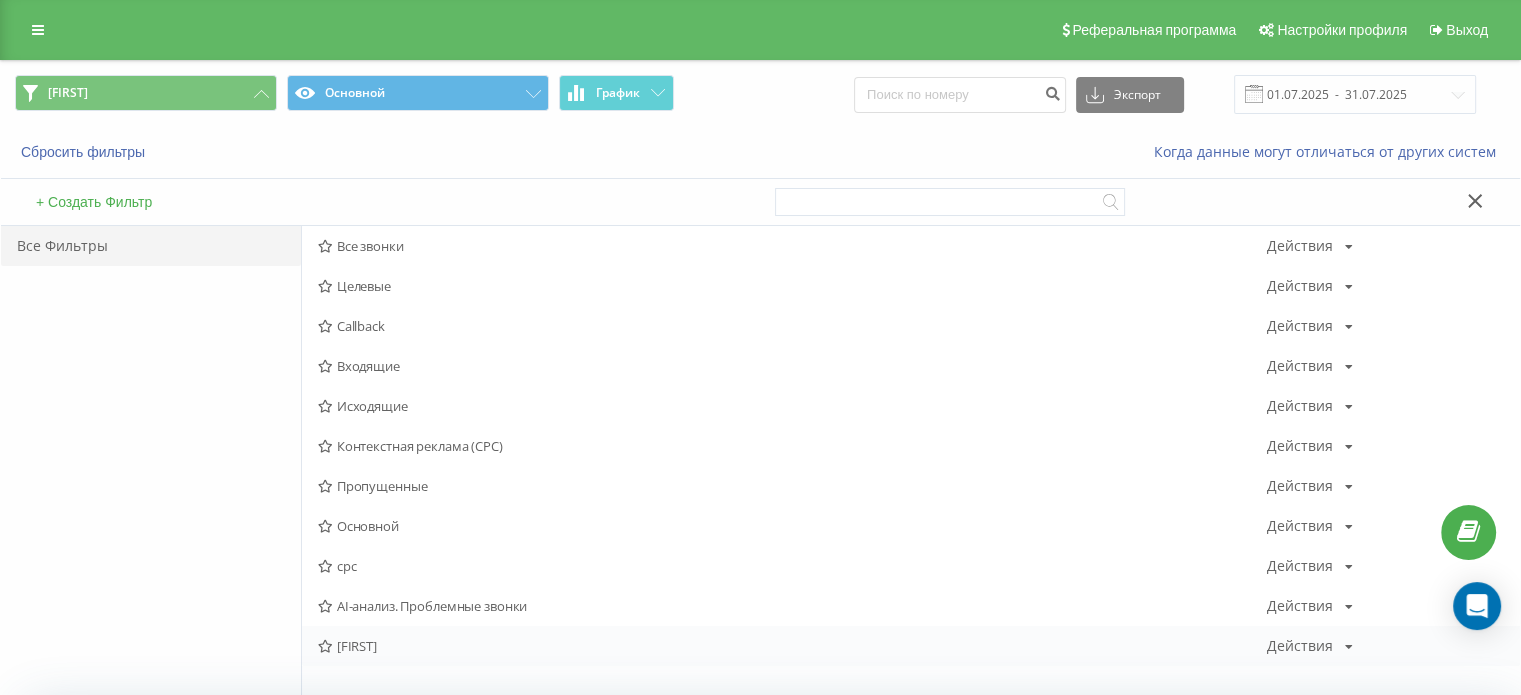 click on "[FIRST]" at bounding box center [792, 646] 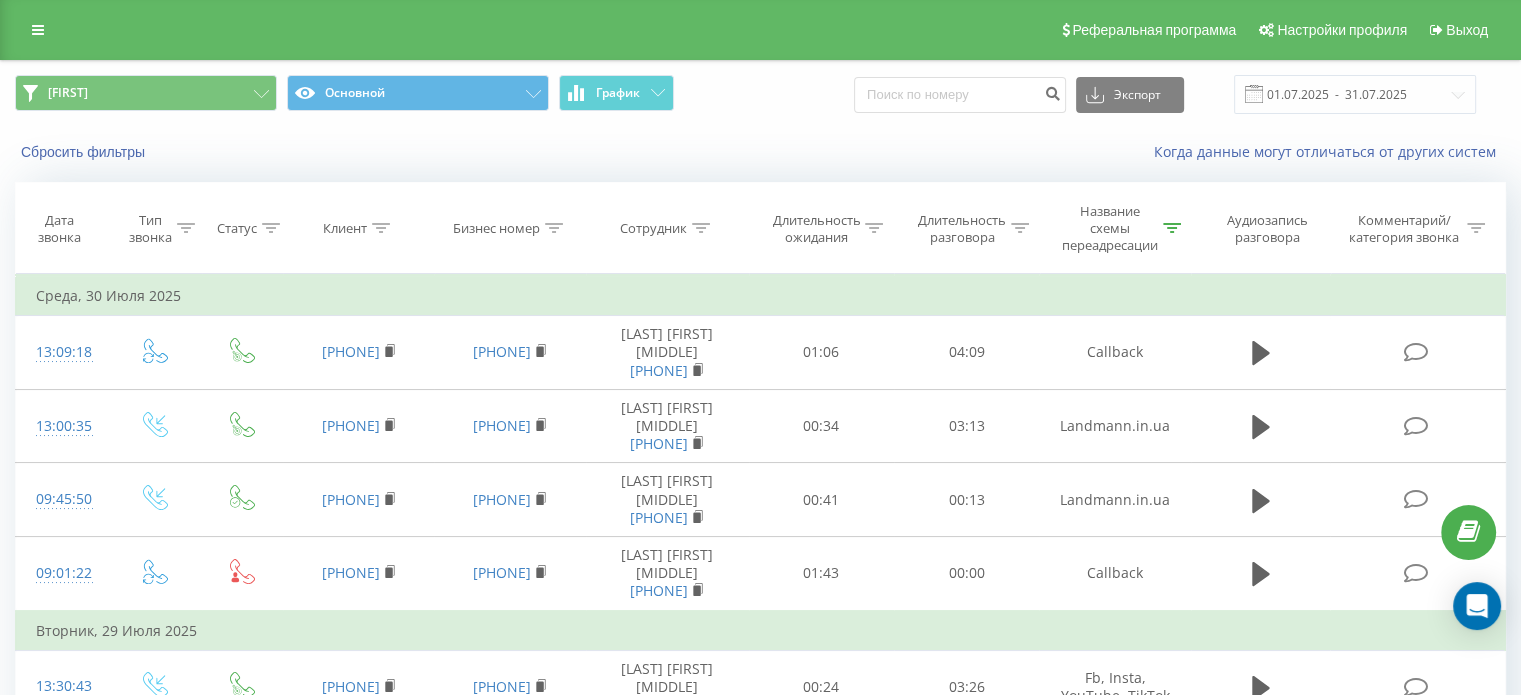 click 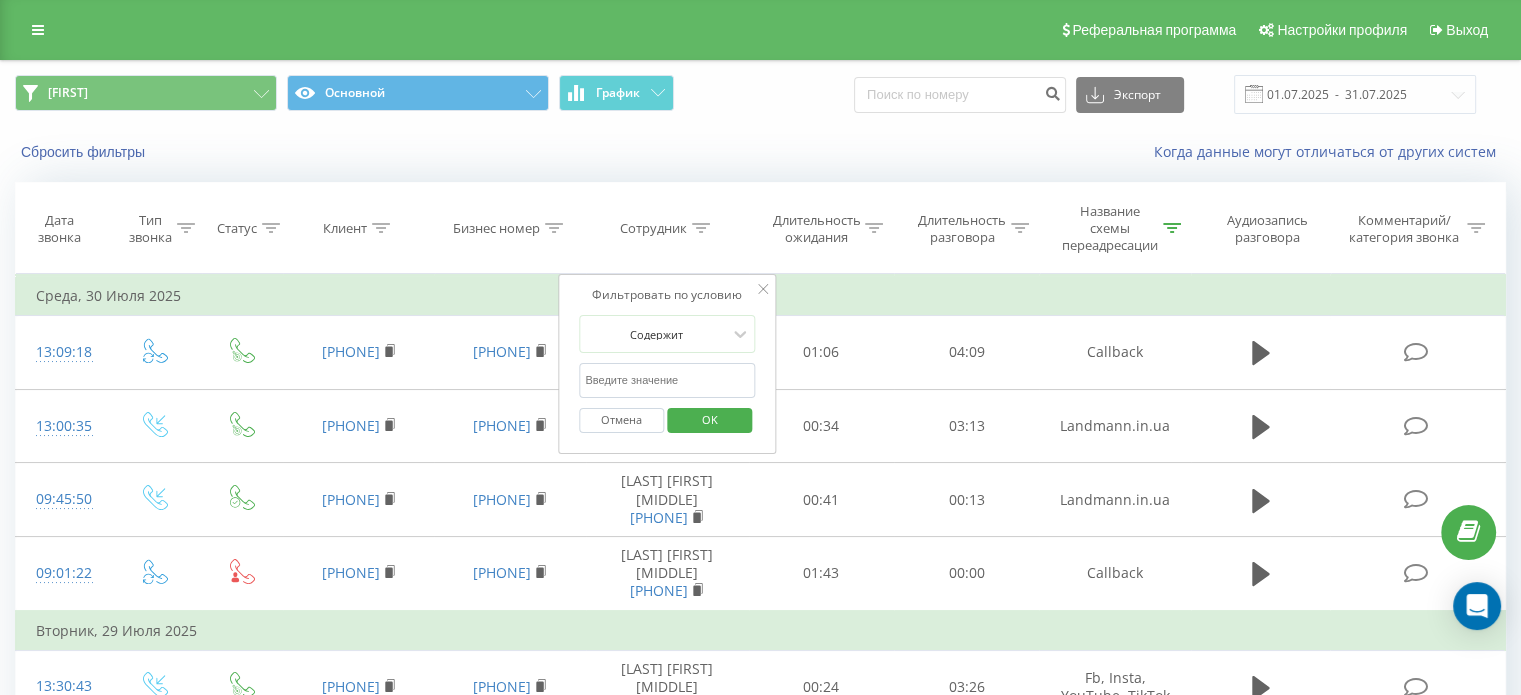 click on "Содержит Отмена OK" at bounding box center (667, 379) 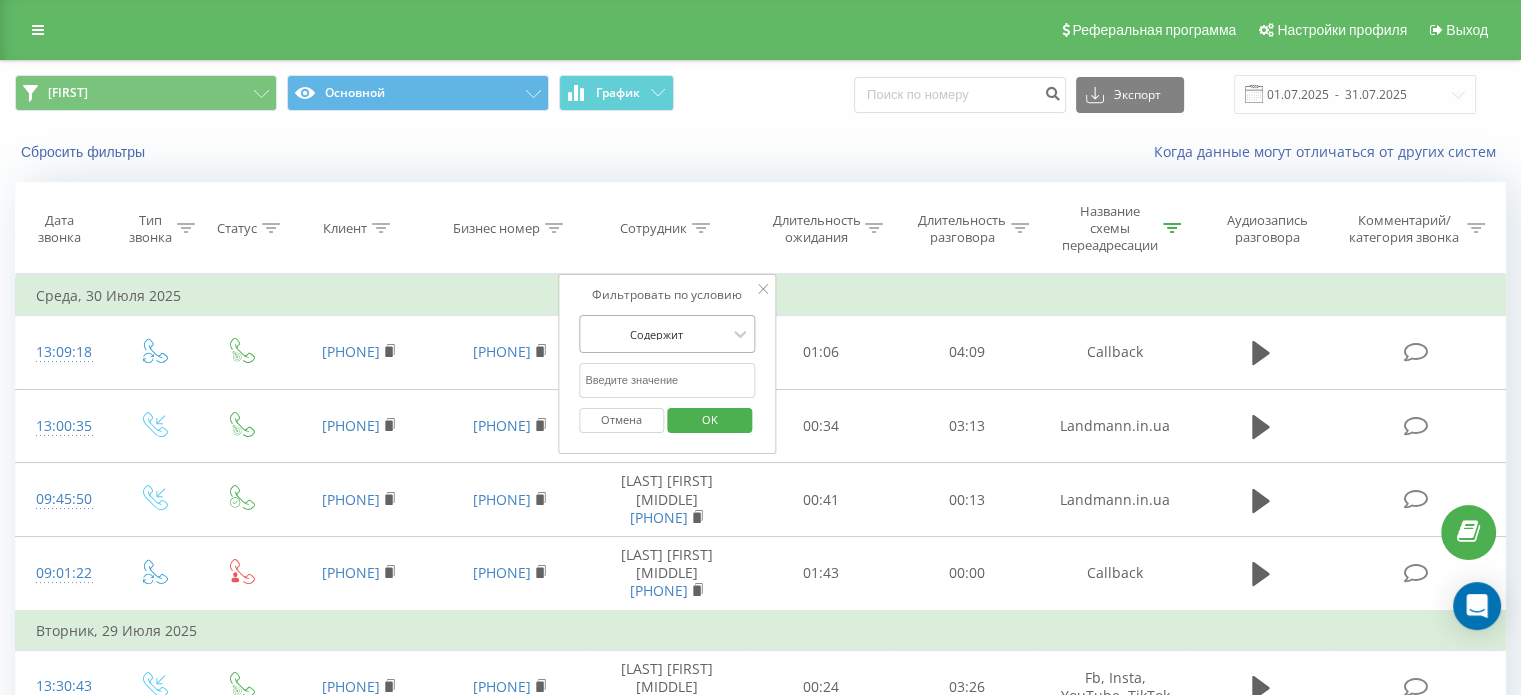 click at bounding box center (656, 334) 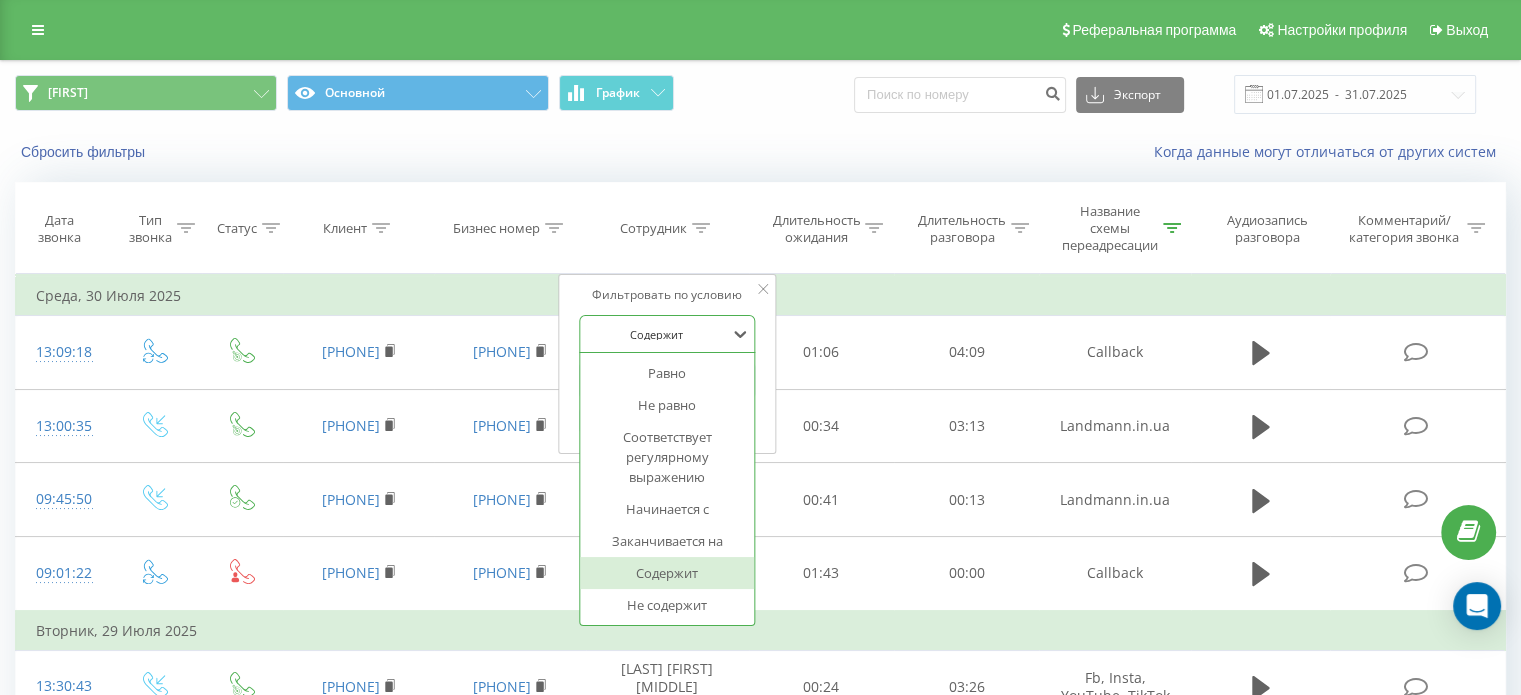 click at bounding box center (656, 334) 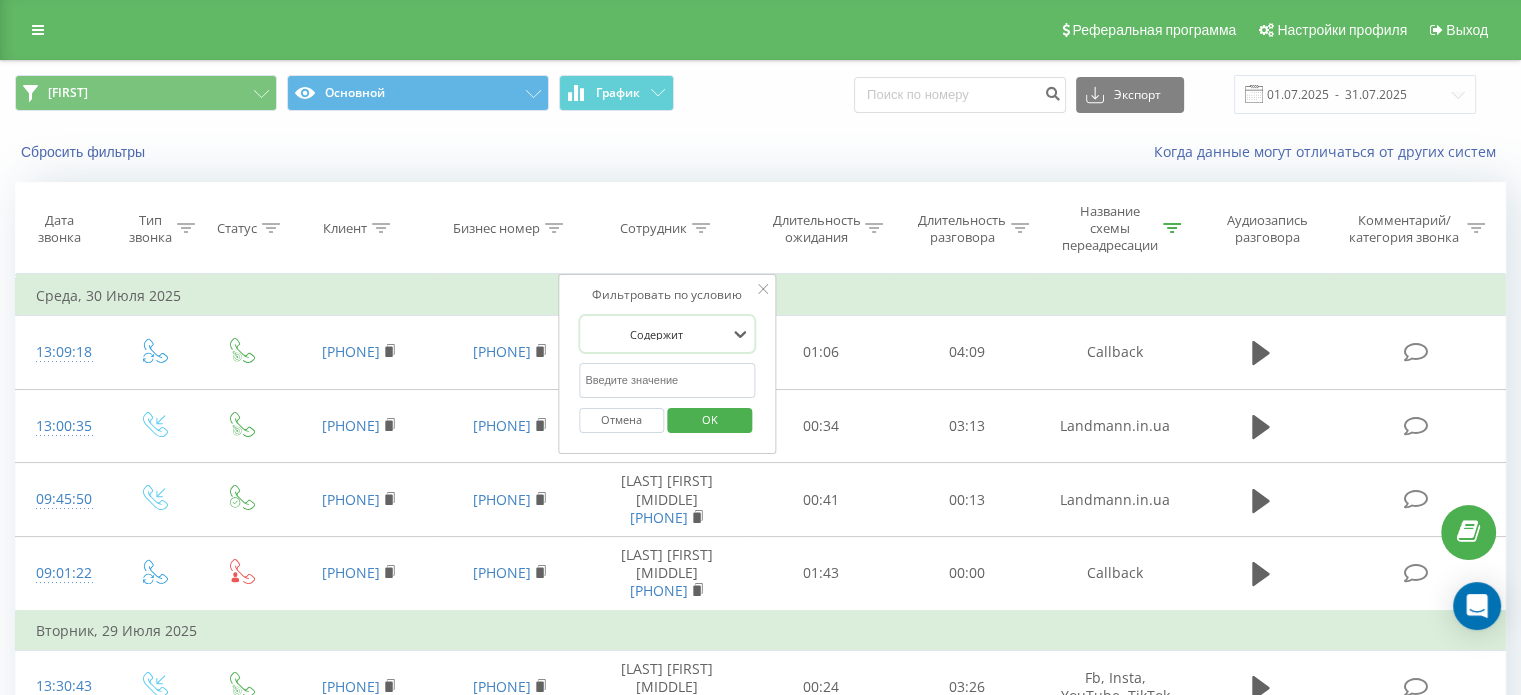 click at bounding box center [667, 380] 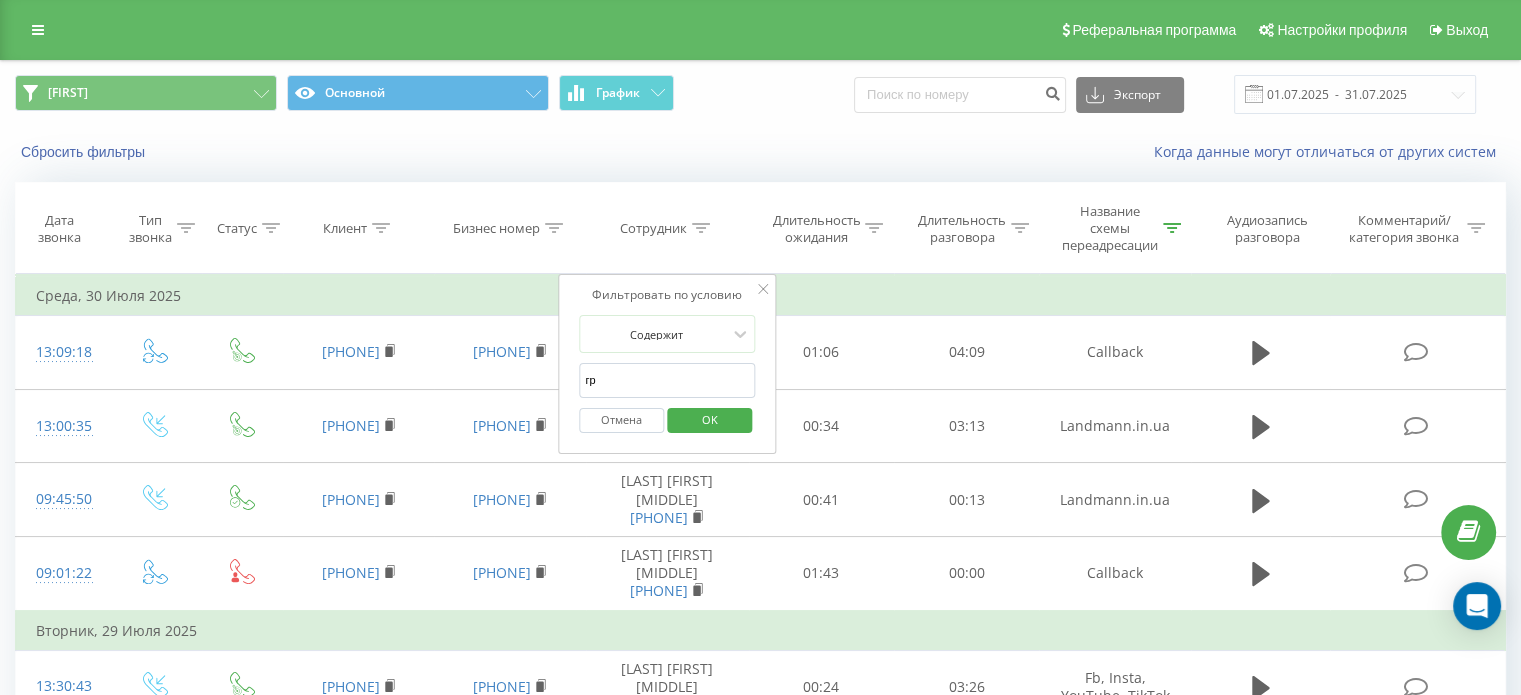 type on "Грудка" 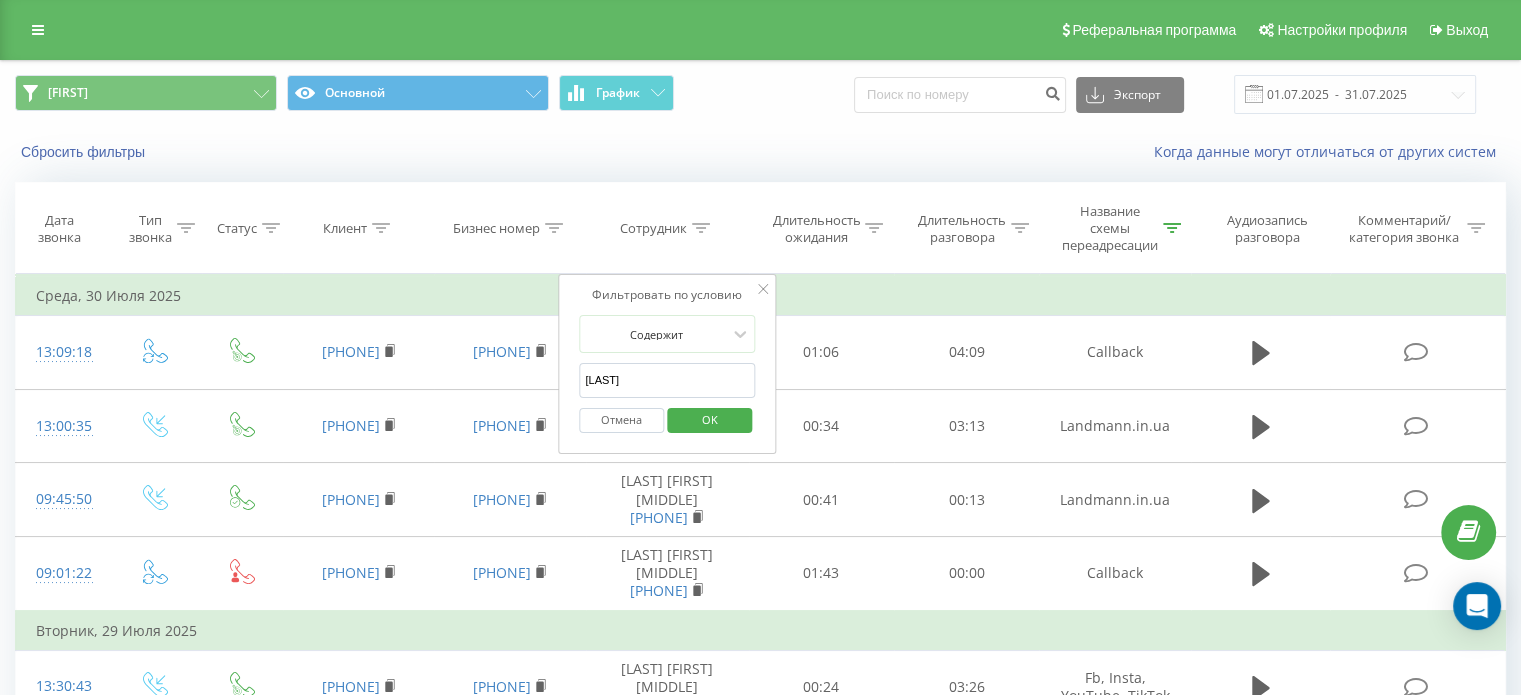 click on "OK" at bounding box center [710, 419] 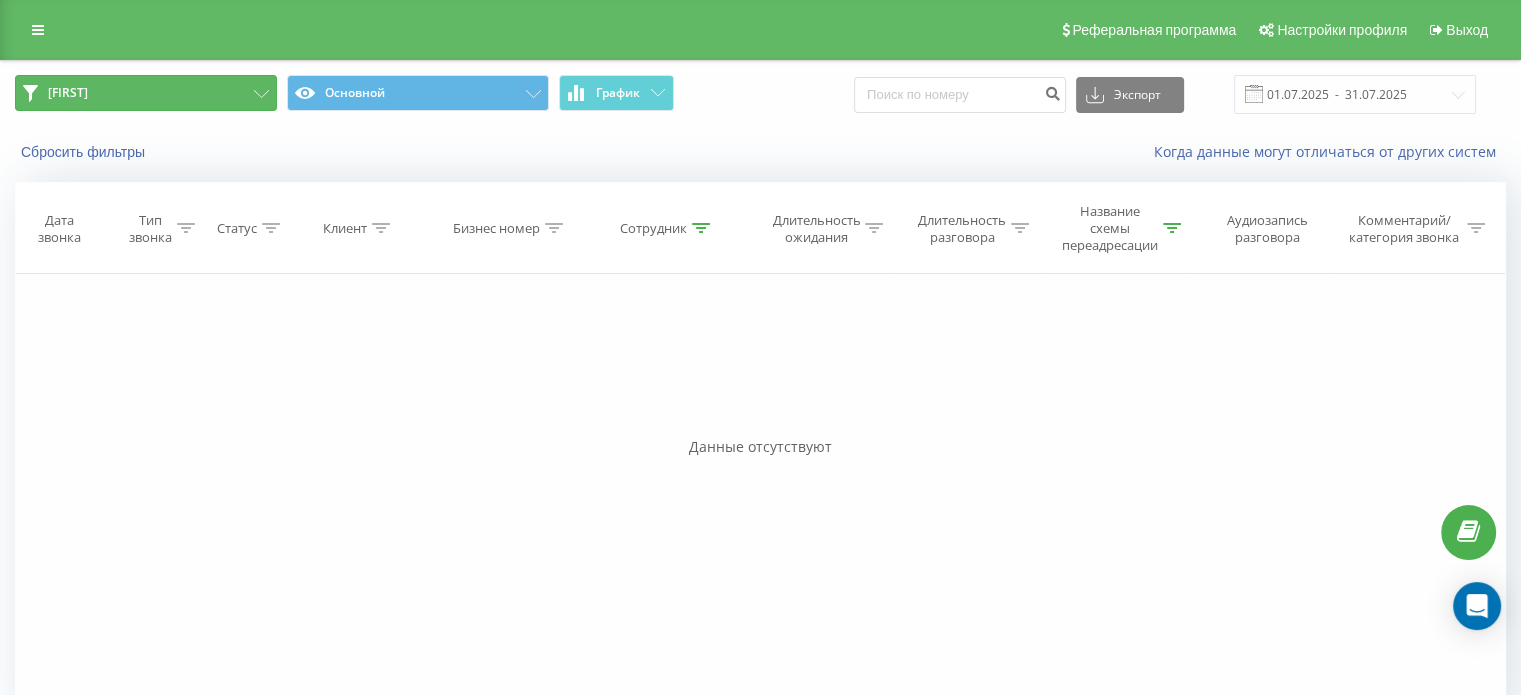 click on "[FIRST]" at bounding box center (146, 93) 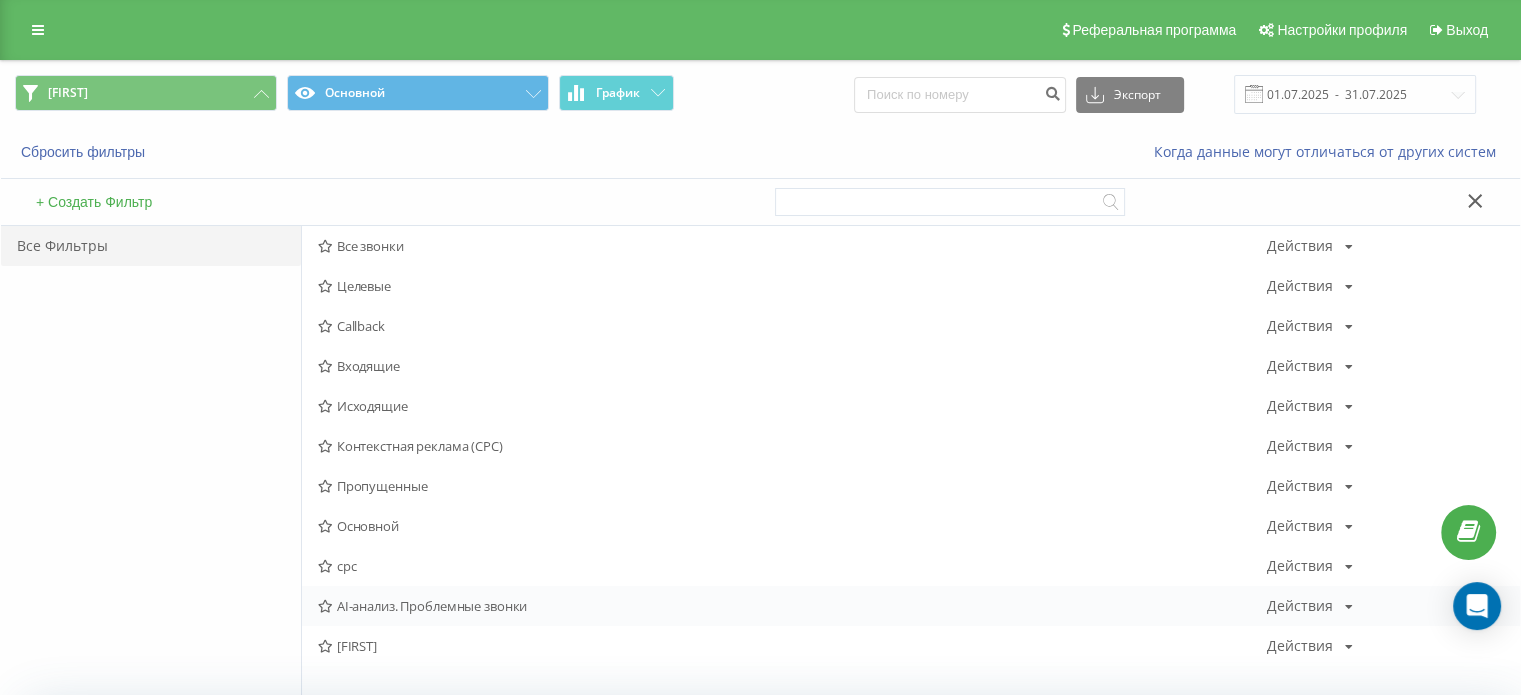 click on "AI-анализ. Проблемные звонки" at bounding box center (792, 606) 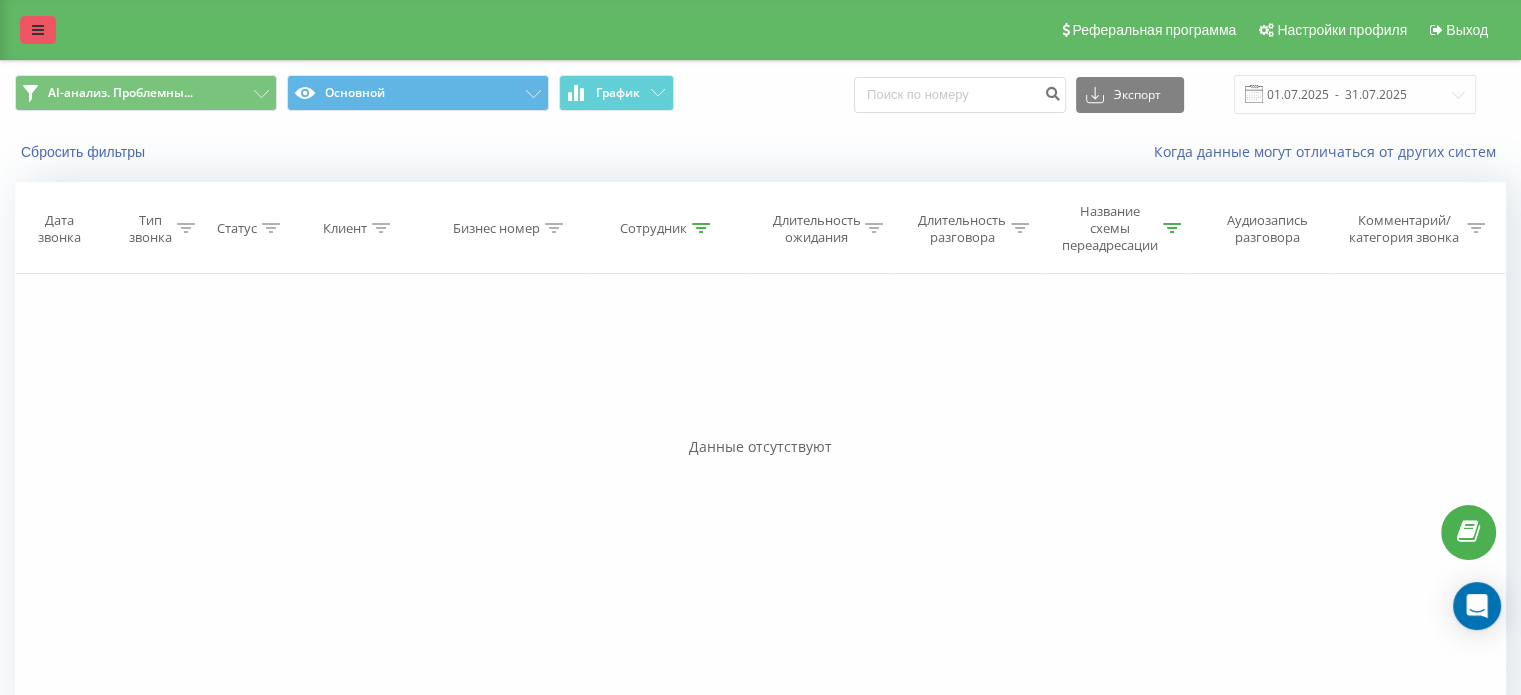 click at bounding box center [38, 30] 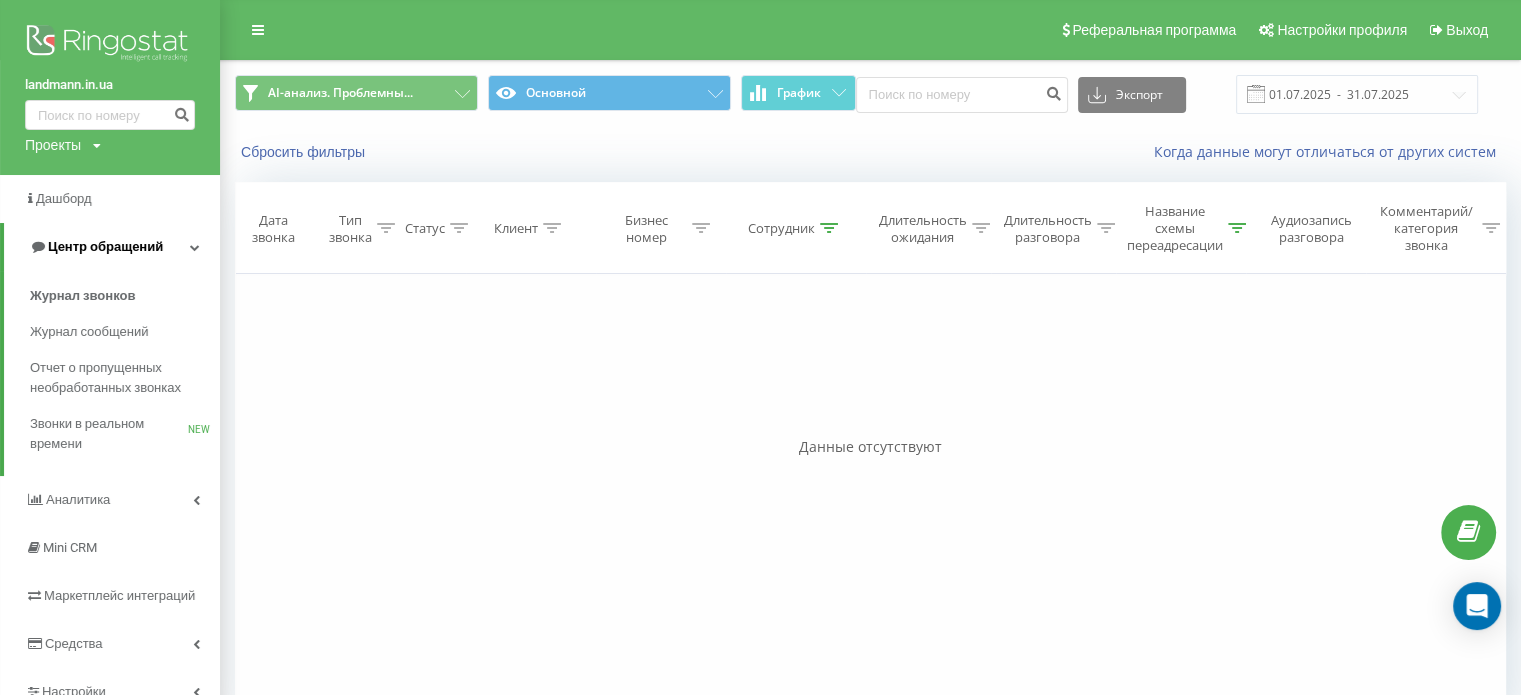 click on "Центр обращений" at bounding box center [105, 246] 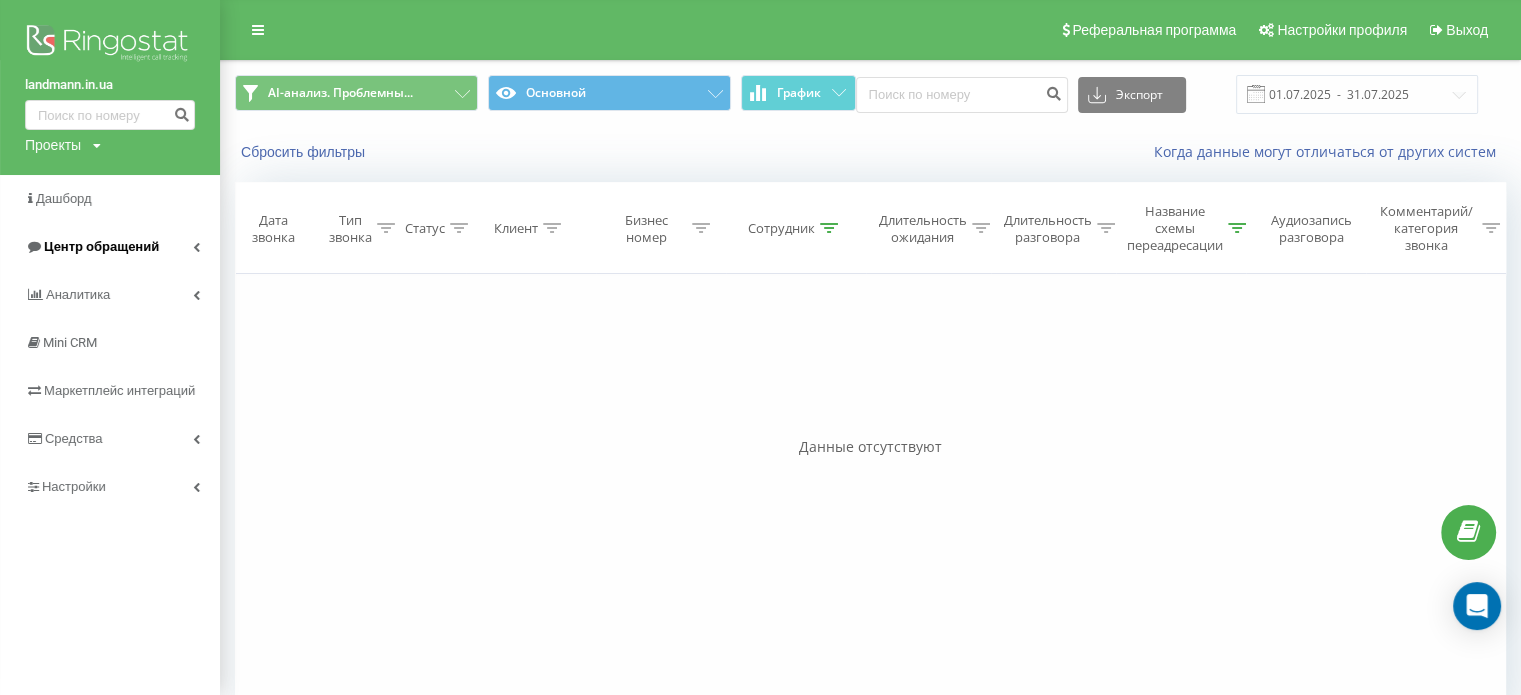 click on "Центр обращений" at bounding box center [101, 246] 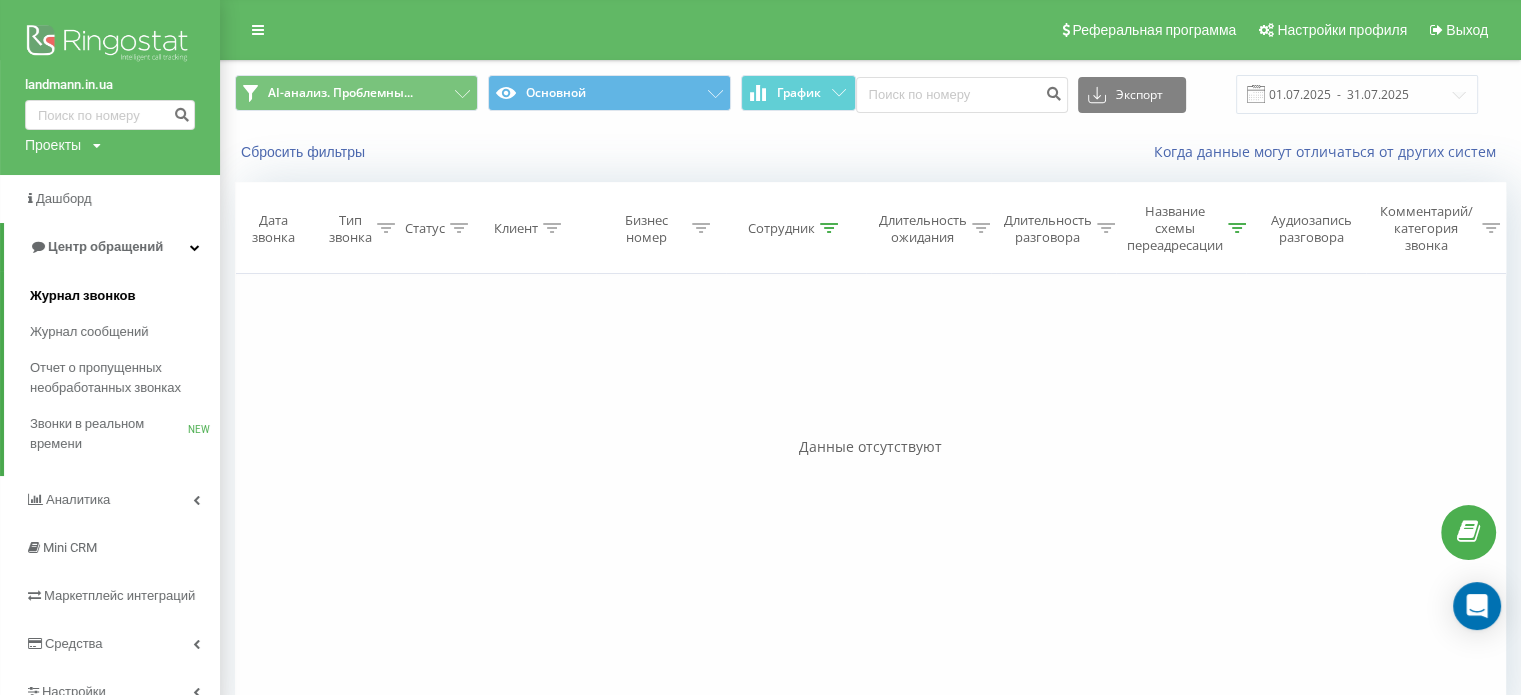 click on "Журнал звонков" at bounding box center [82, 296] 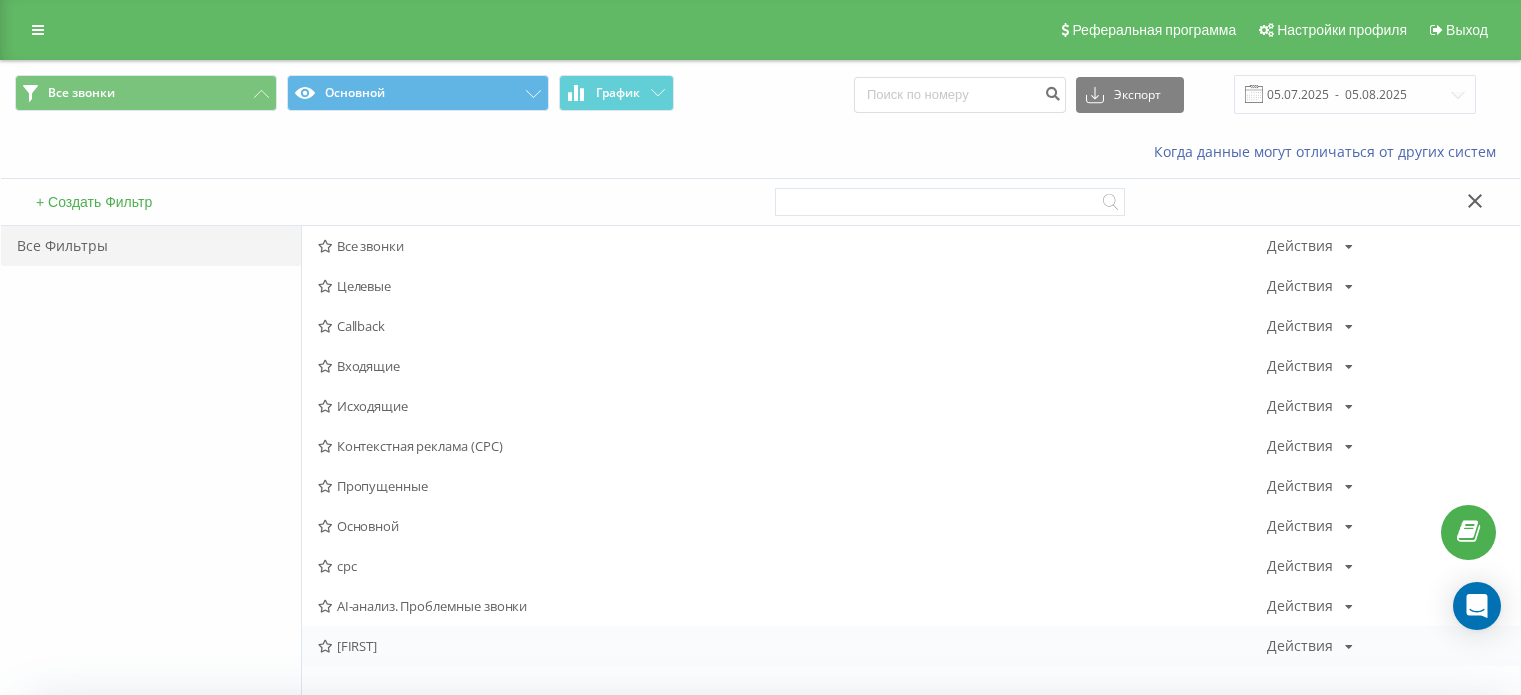 scroll, scrollTop: 0, scrollLeft: 0, axis: both 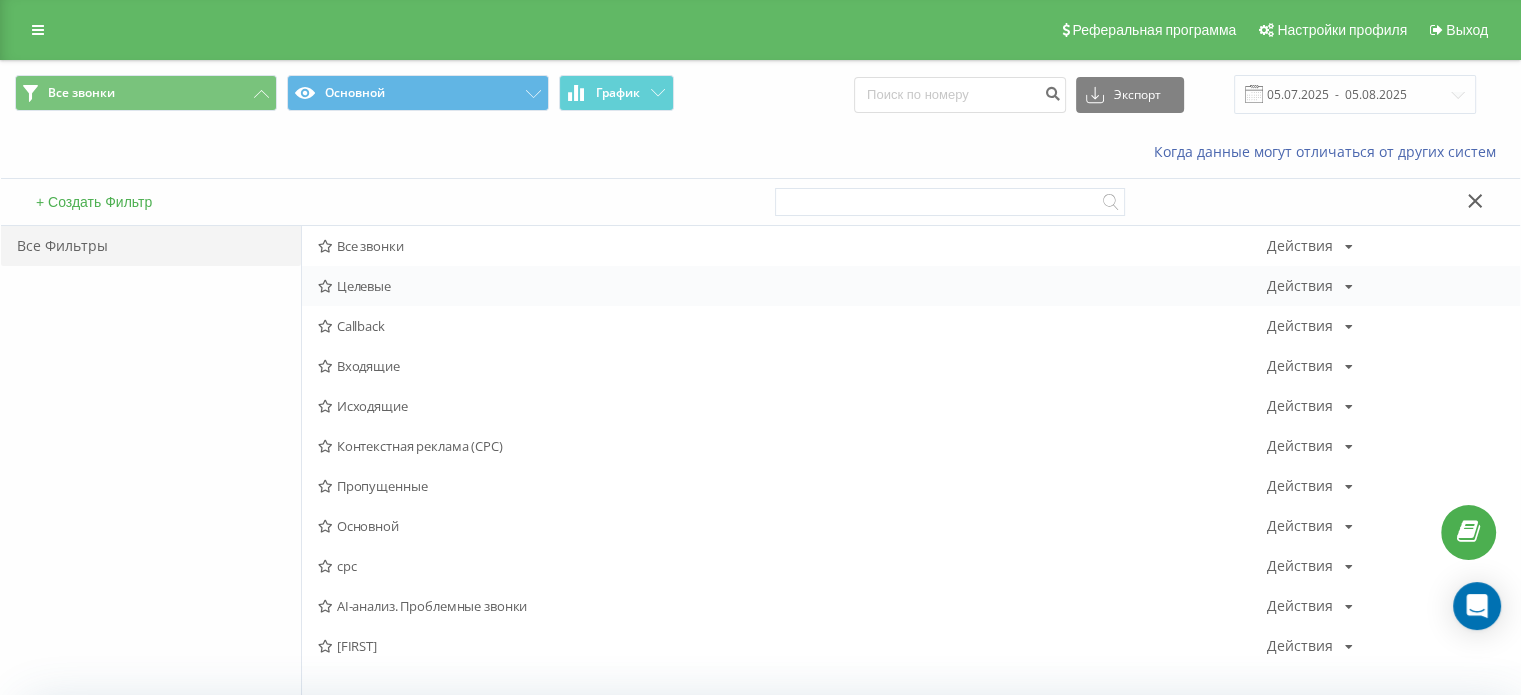 click on "Целевые" at bounding box center (792, 286) 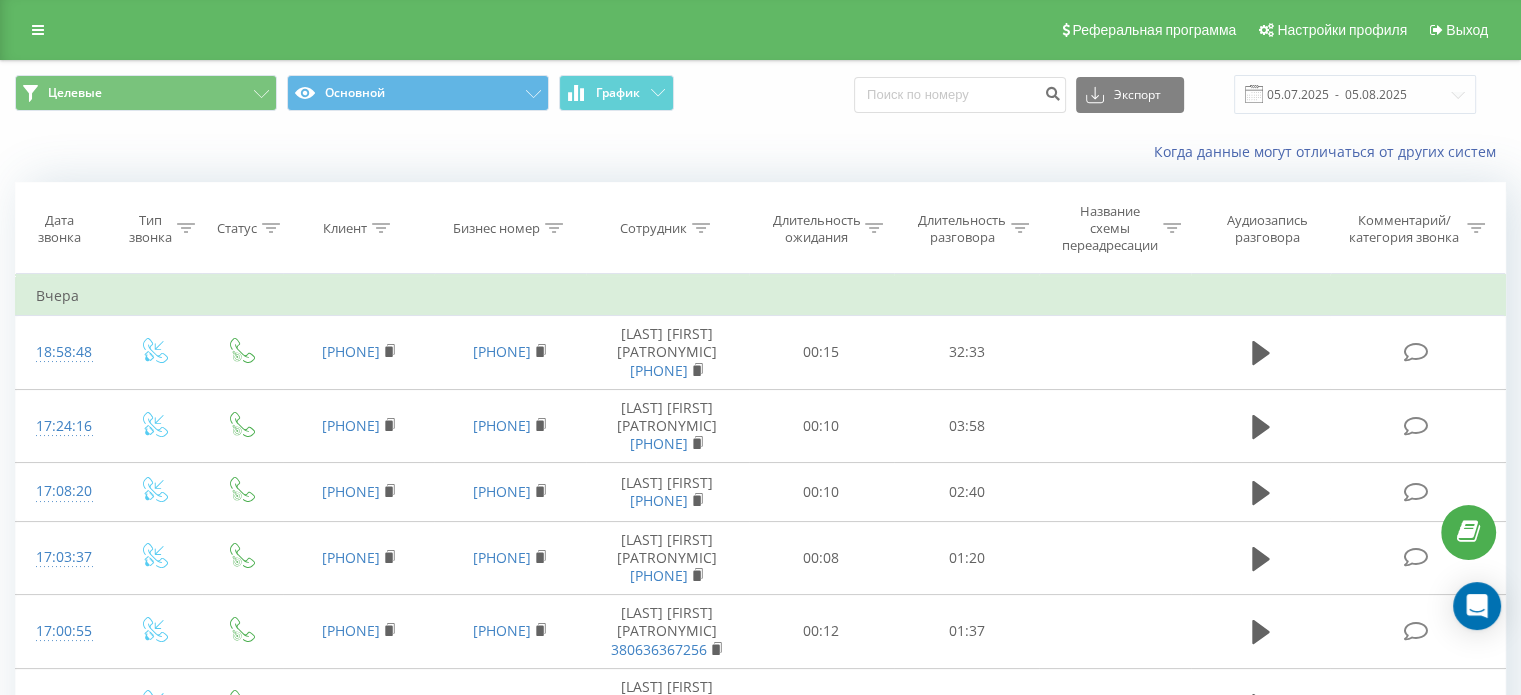 click 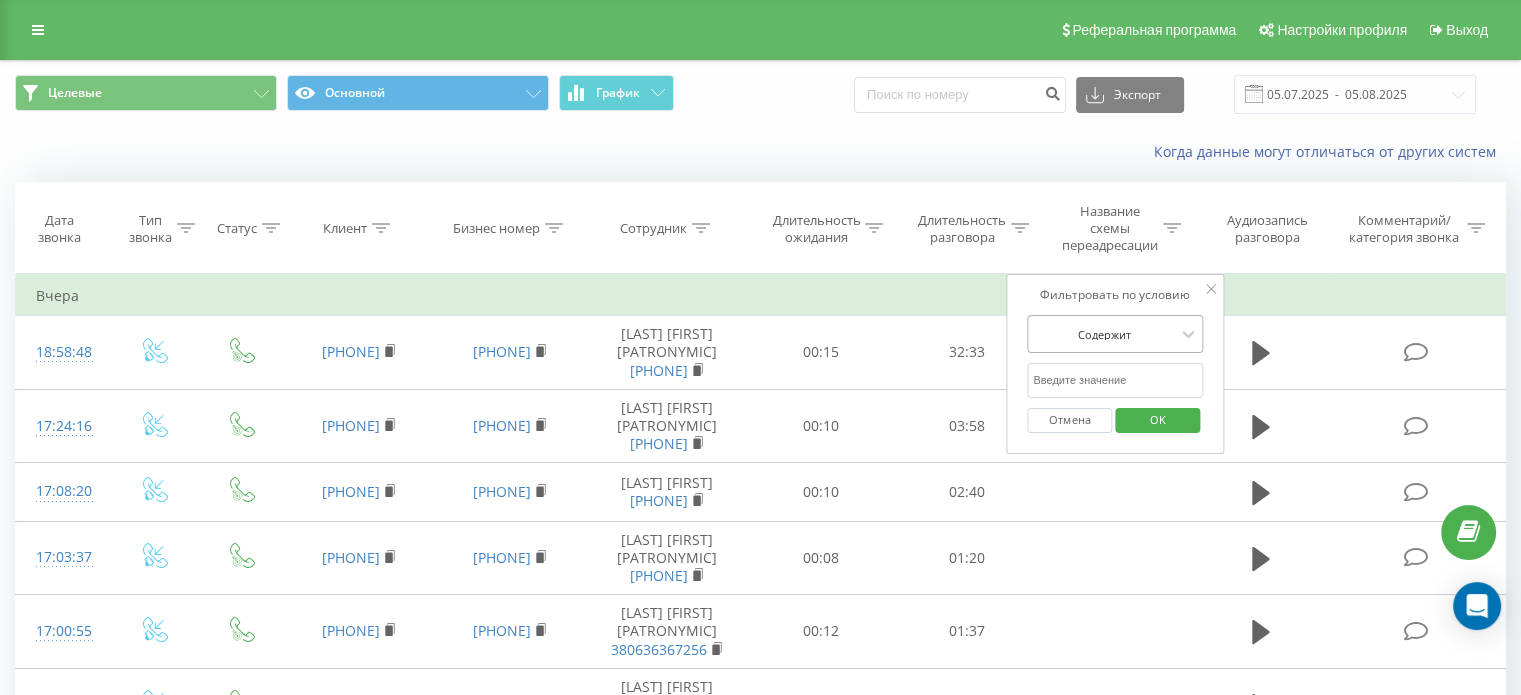 click at bounding box center (1104, 334) 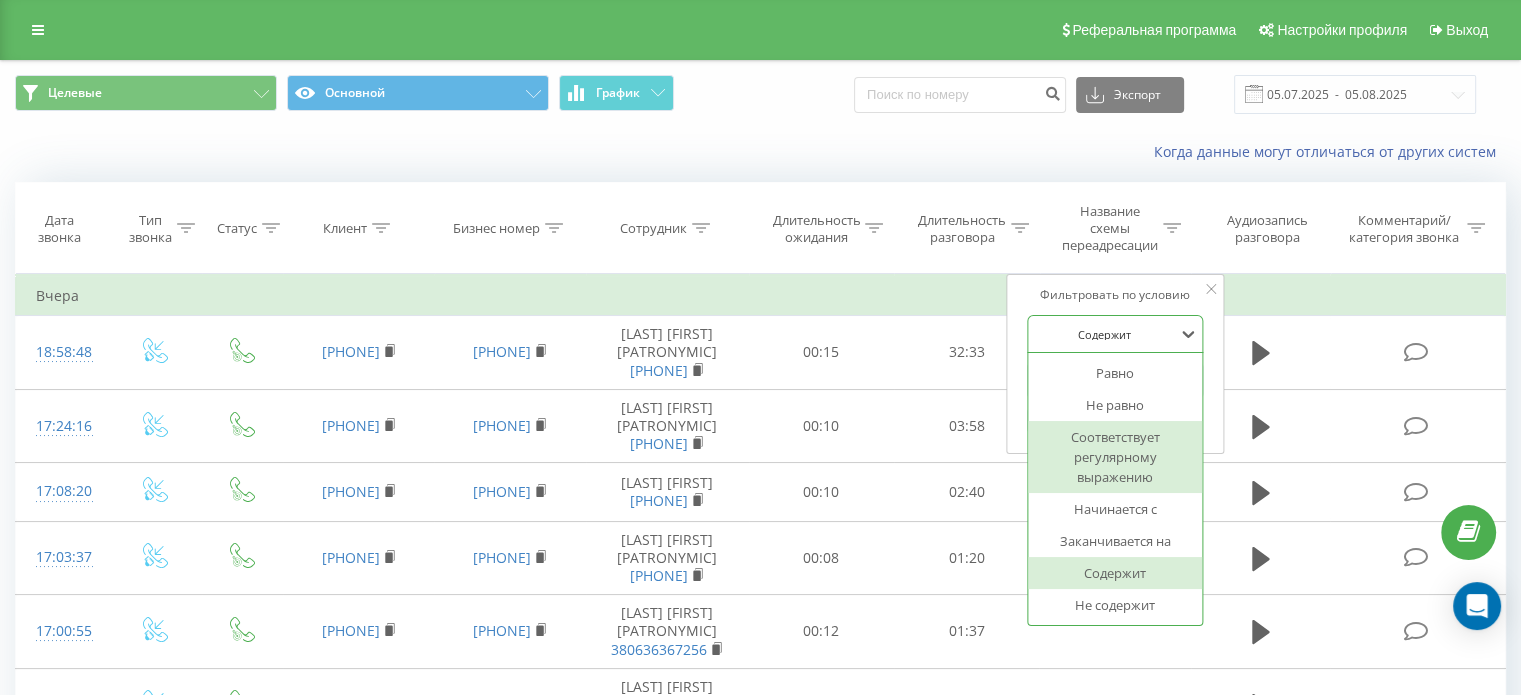 click on "Соответствует регулярному выражению" at bounding box center [1115, 457] 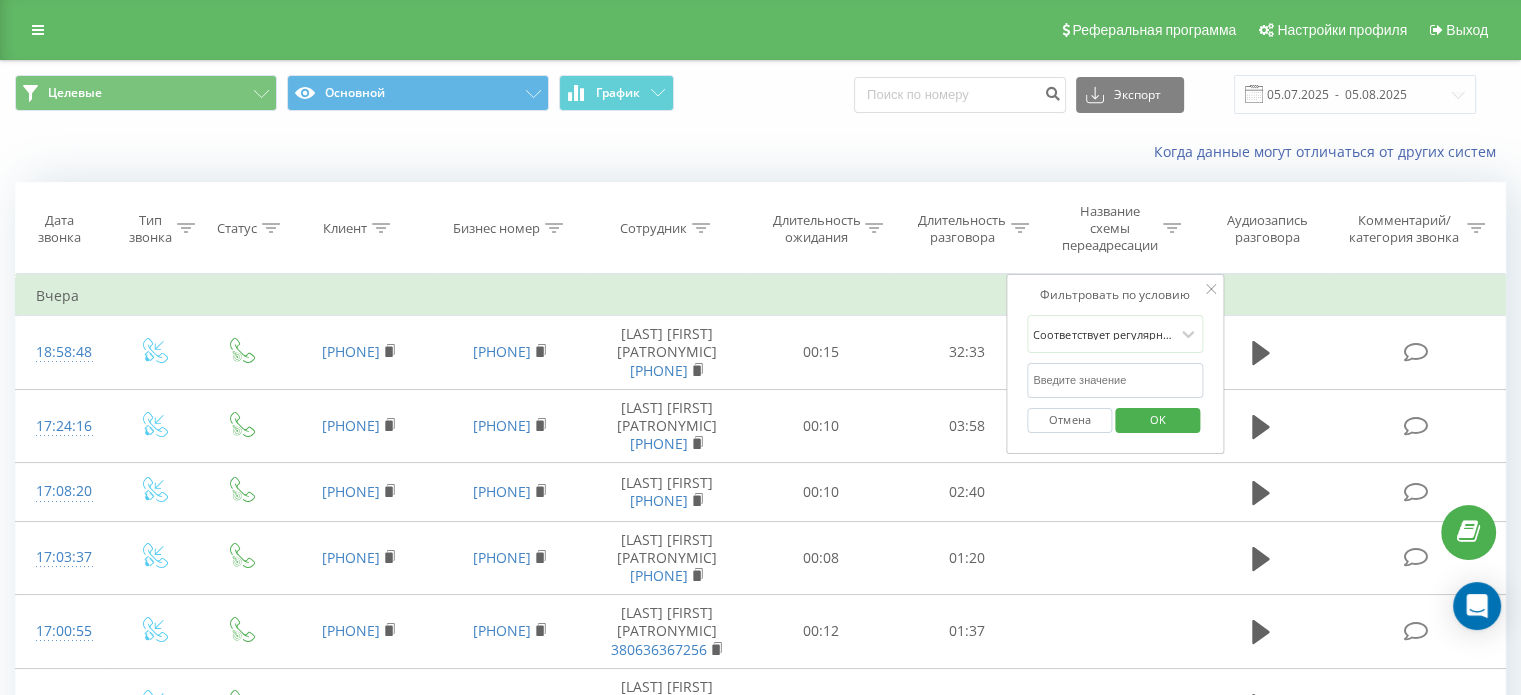 click at bounding box center [1115, 380] 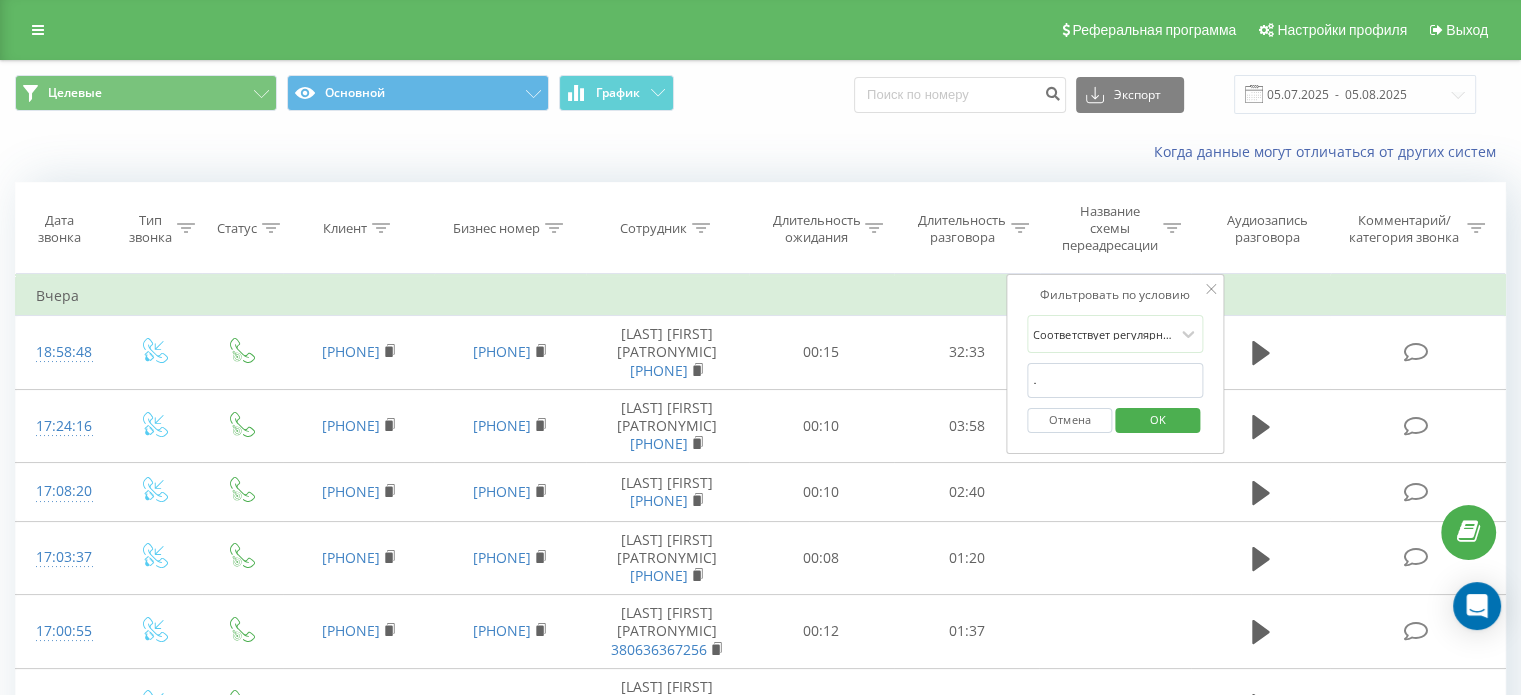 type on ".+" 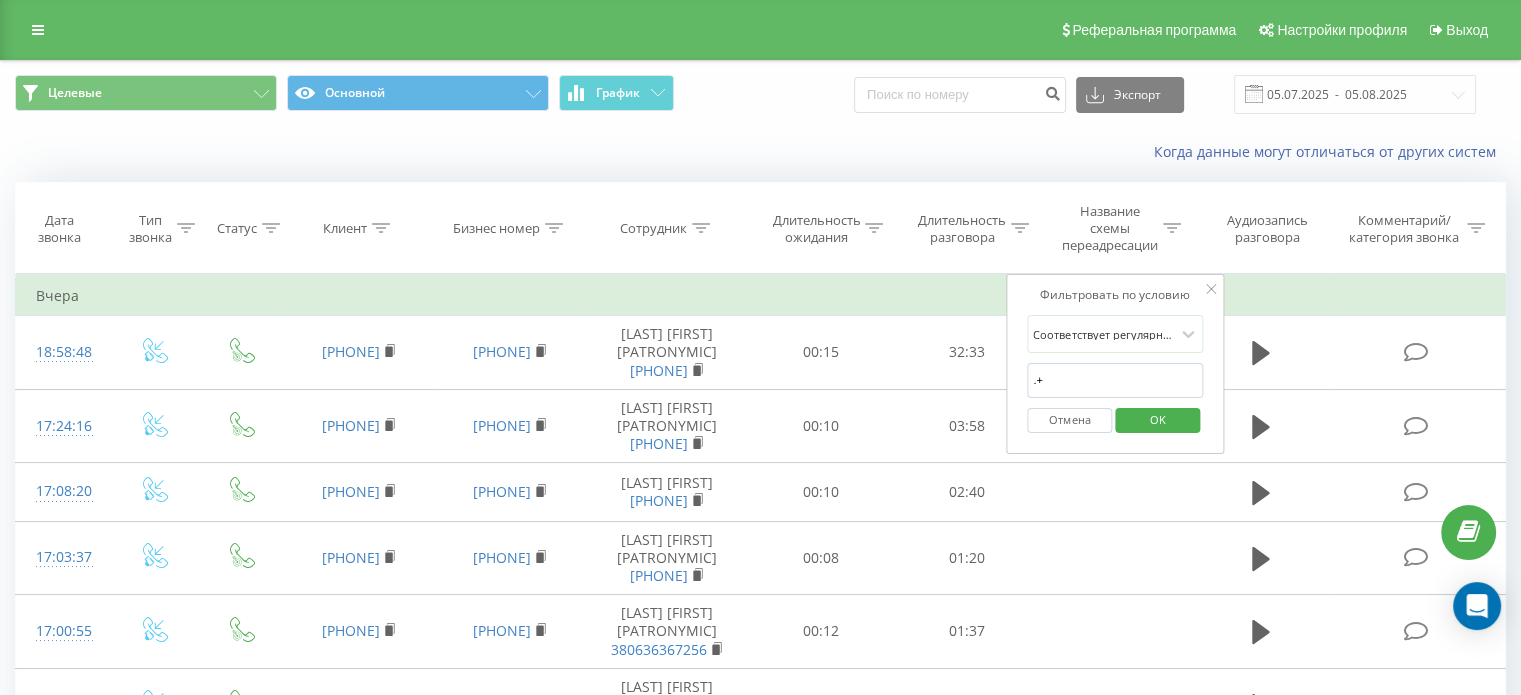 click on "OK" at bounding box center [1158, 419] 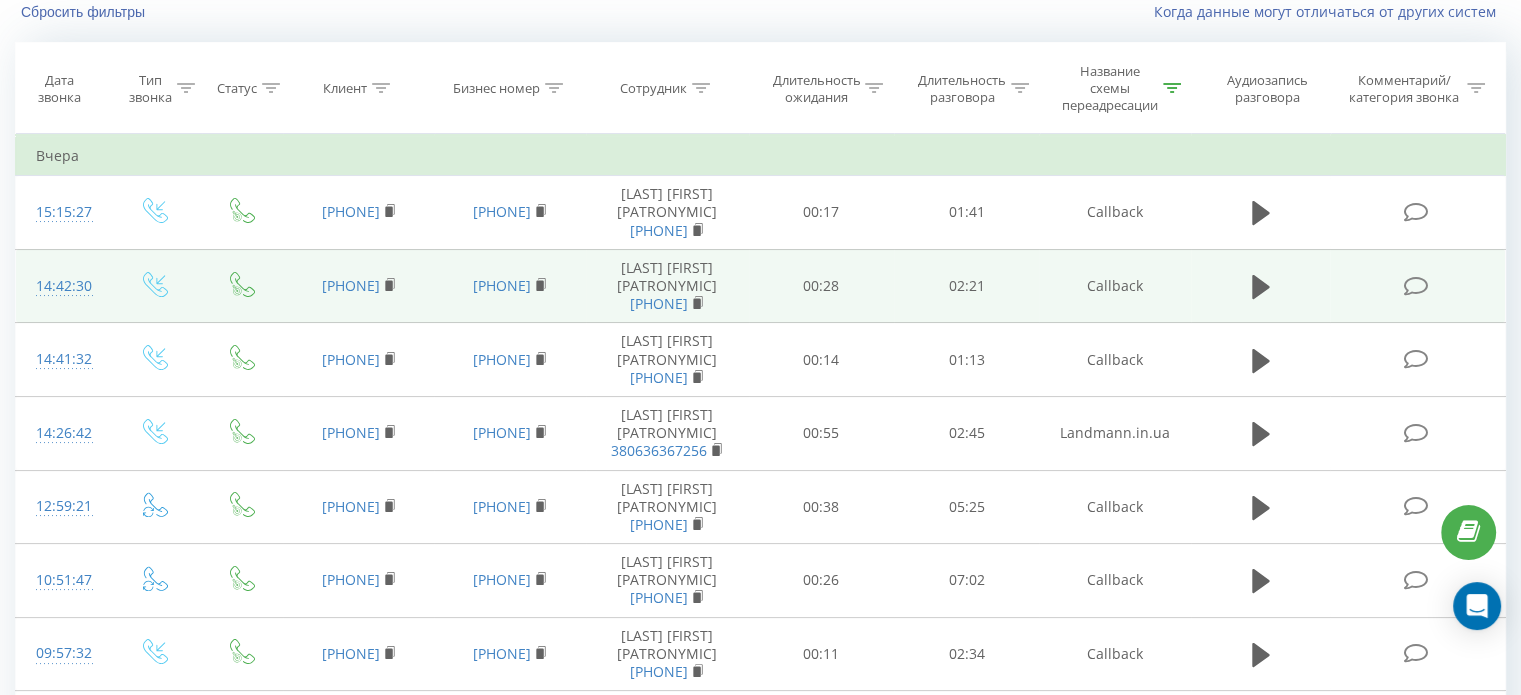scroll, scrollTop: 0, scrollLeft: 0, axis: both 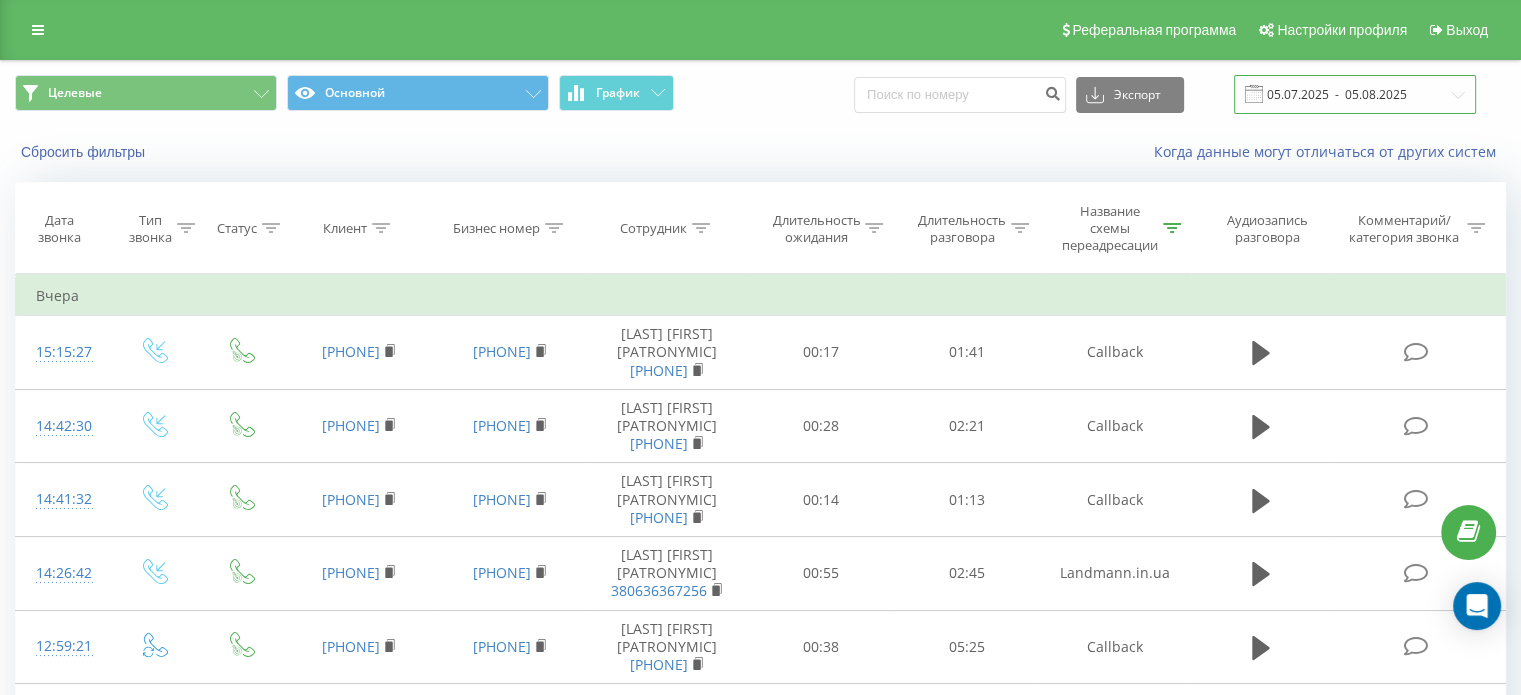 click on "05.07.2025  -  05.08.2025" at bounding box center (1355, 94) 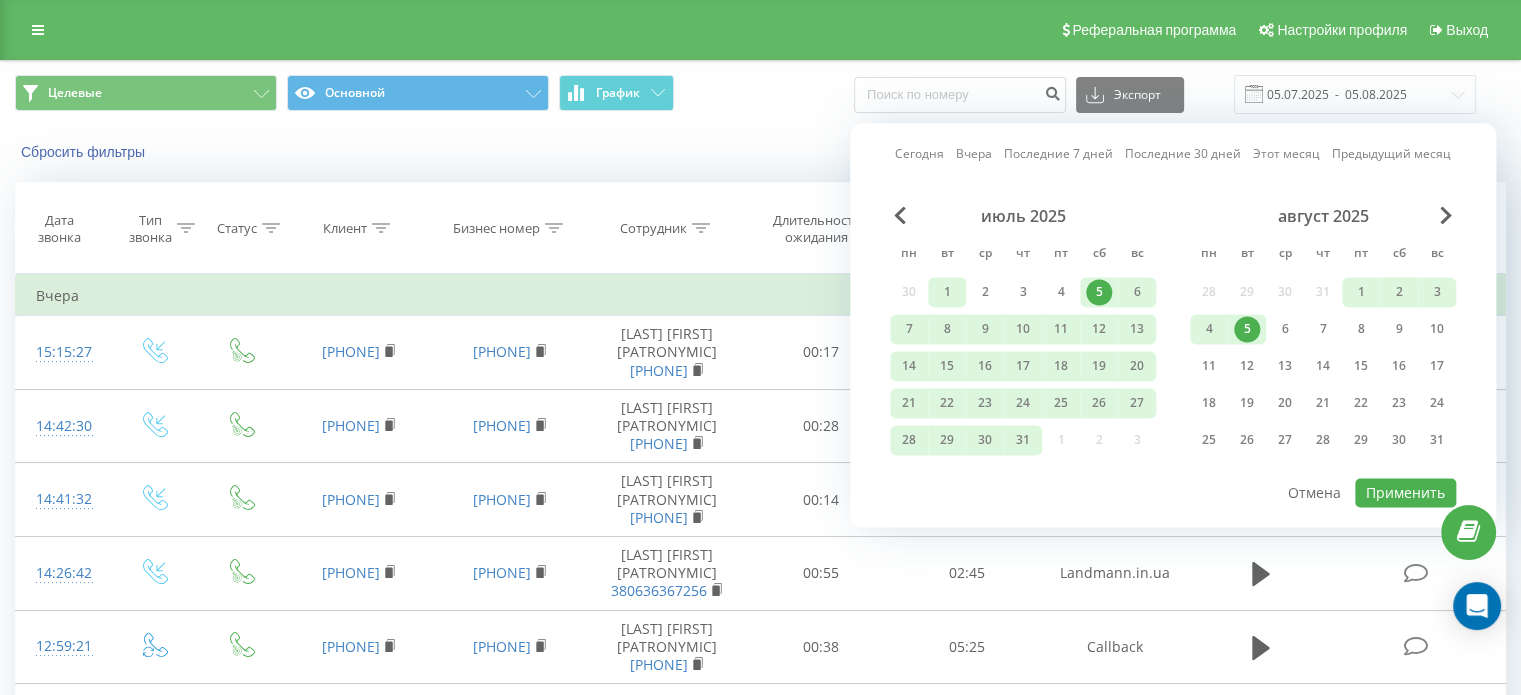 click on "1" at bounding box center (947, 292) 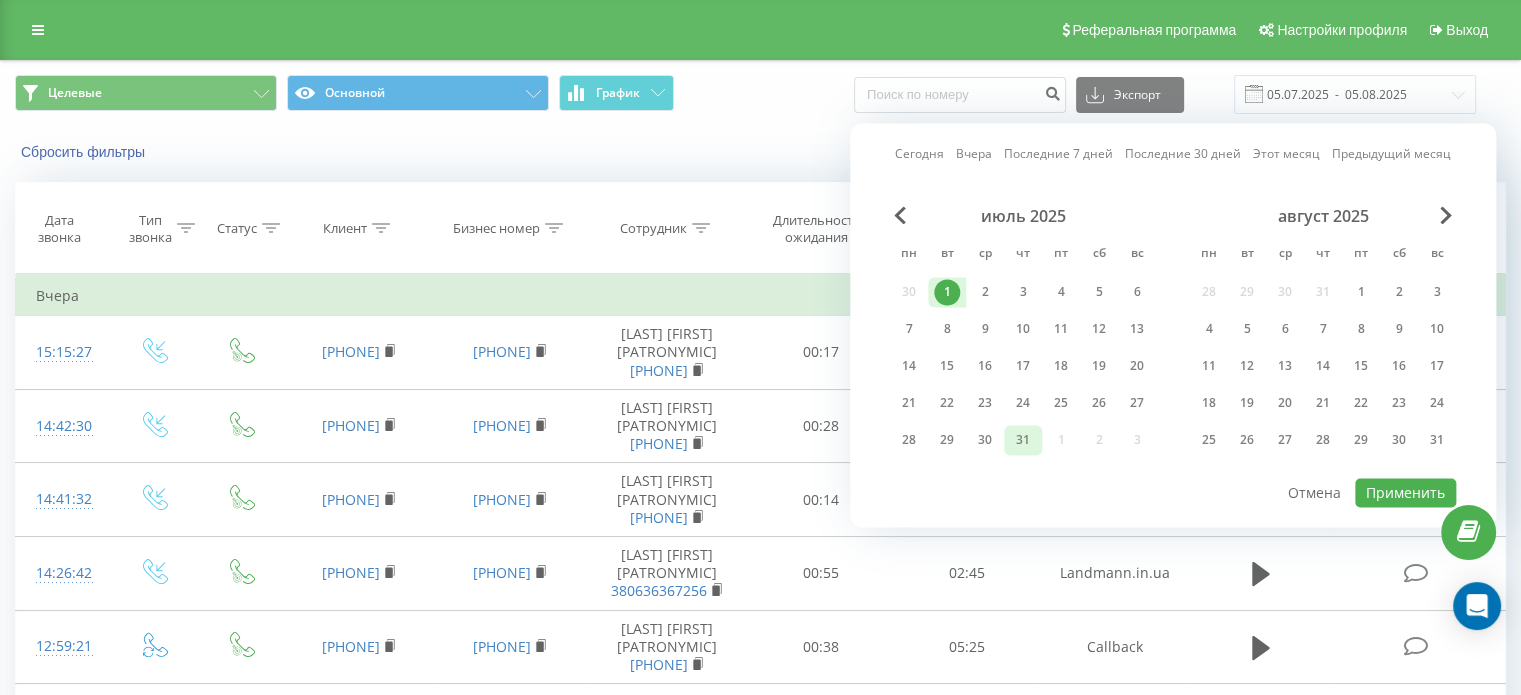 drag, startPoint x: 1015, startPoint y: 444, endPoint x: 1027, endPoint y: 439, distance: 13 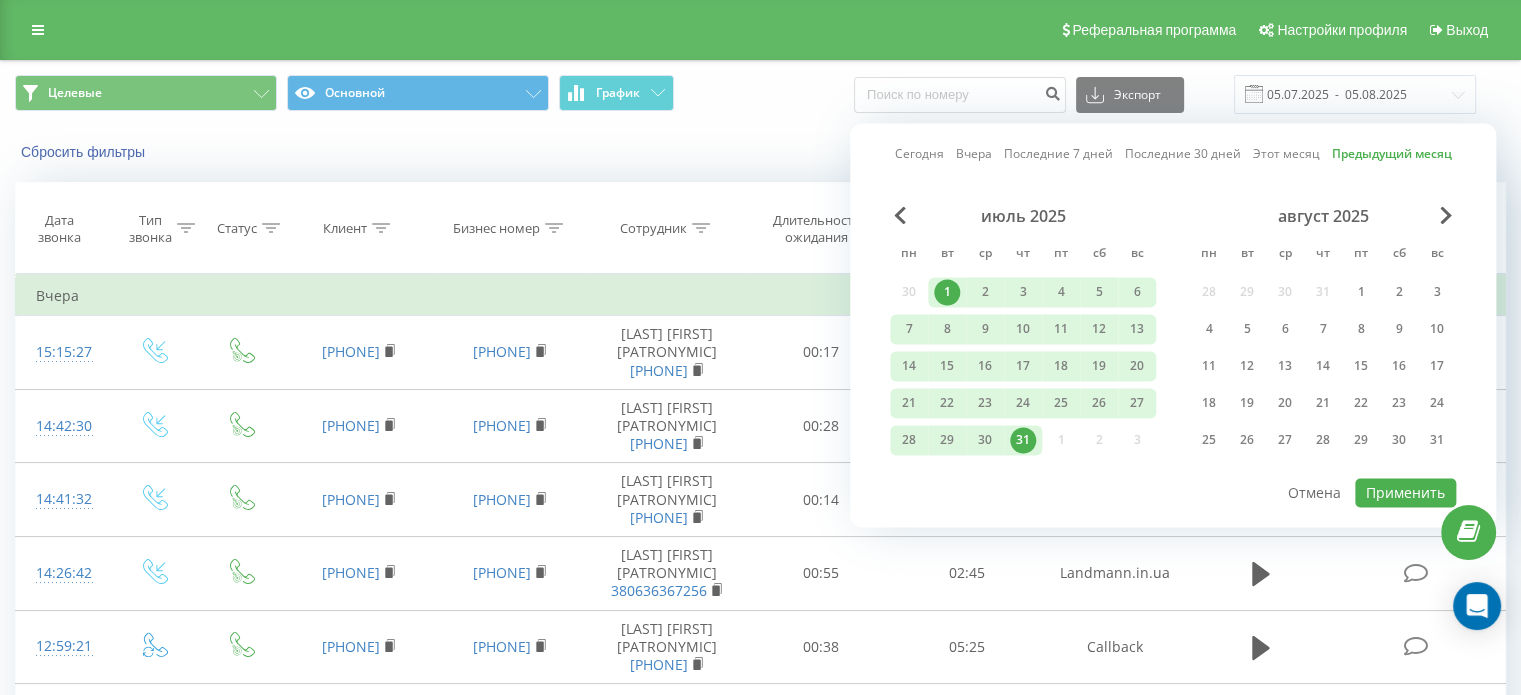 click on "Сегодня Вчера Последние 7 дней Последние 30 дней Этот месяц Предыдущий месяц июль 2025 пн вт ср чт пт сб вс 30 1 2 3 4 5 6 7 8 9 10 11 12 13 14 15 16 17 18 19 20 21 22 23 24 25 26 27 28 29 30 31 1 2 3 август 2025 пн вт ср чт пт сб вс 28 29 30 31 1 2 3 4 5 6 7 8 9 10 11 12 13 14 15 16 17 18 19 20 21 22 23 24 25 26 27 28 29 30 31 Применить Отмена" at bounding box center (1173, 325) 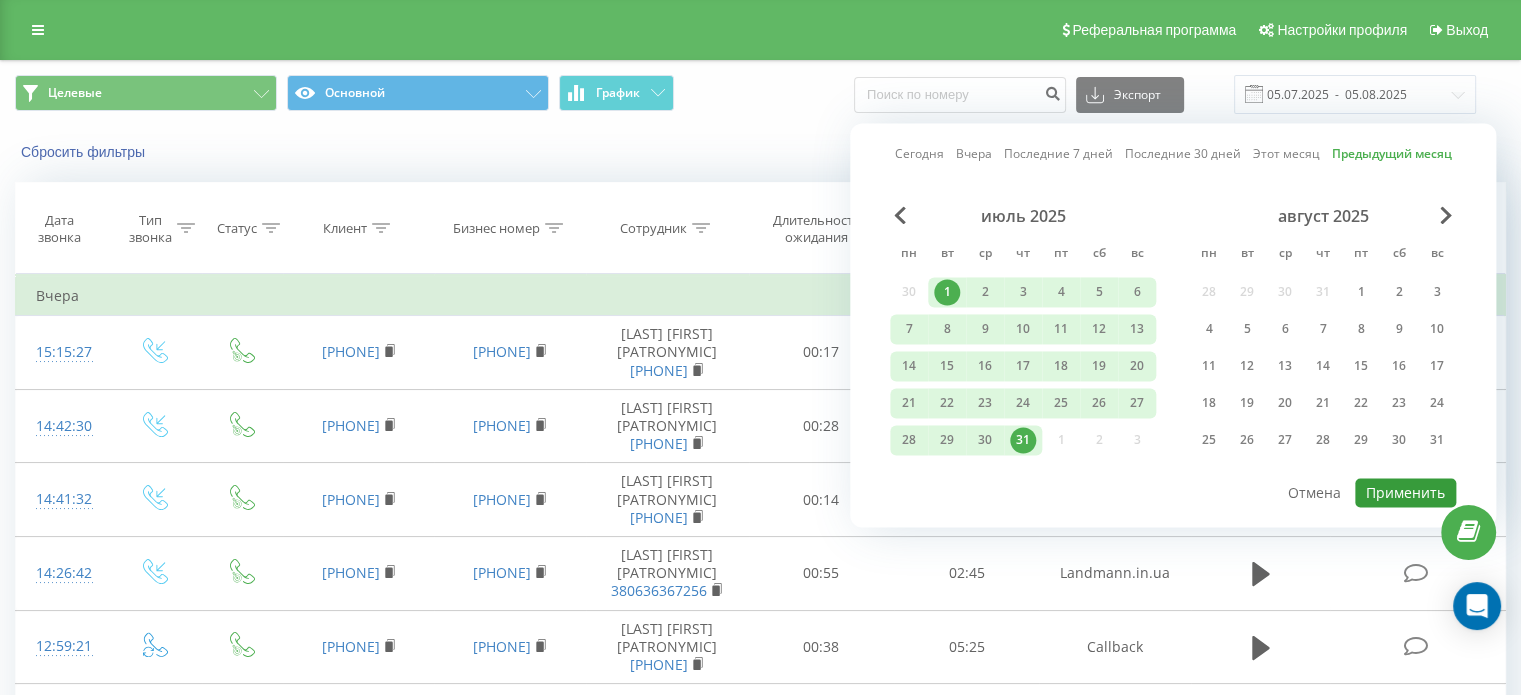 click on "Применить" at bounding box center (1405, 492) 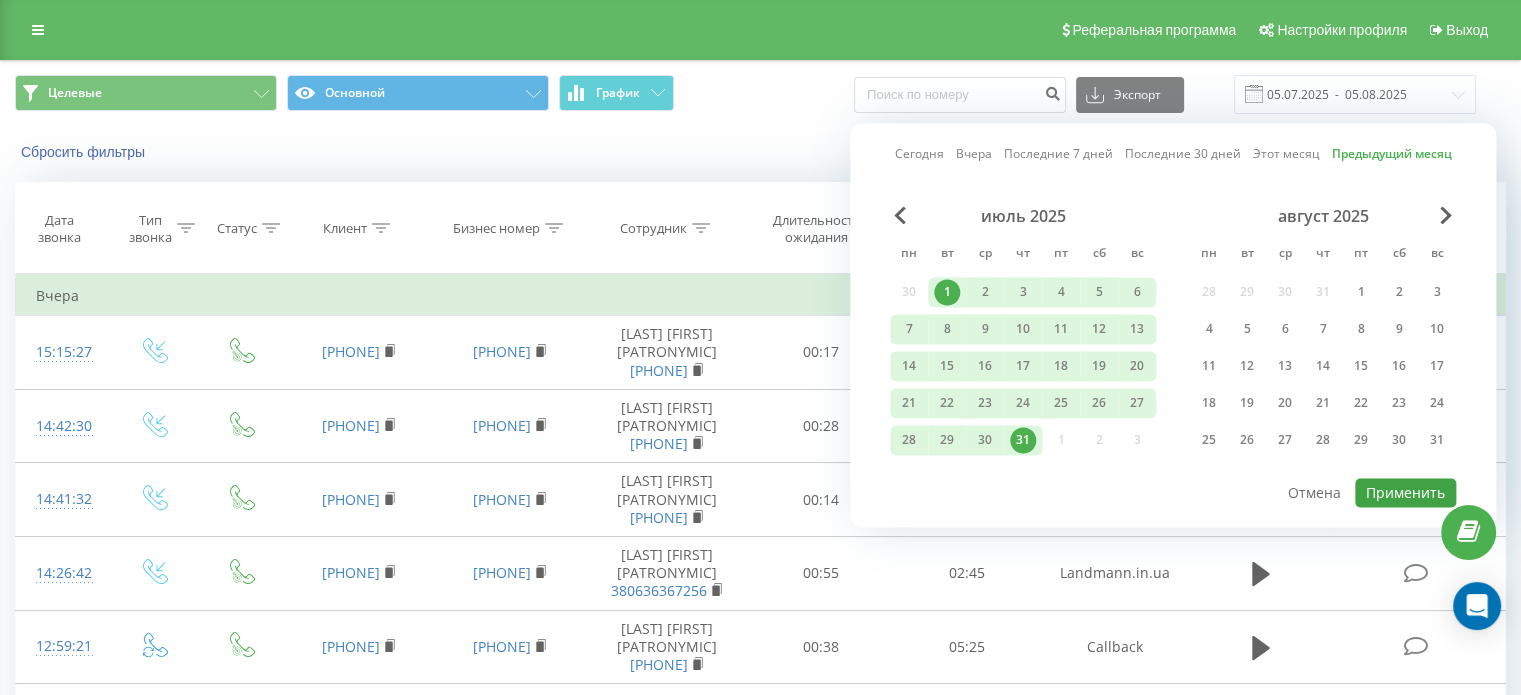 type on "01.07.2025  -  31.07.2025" 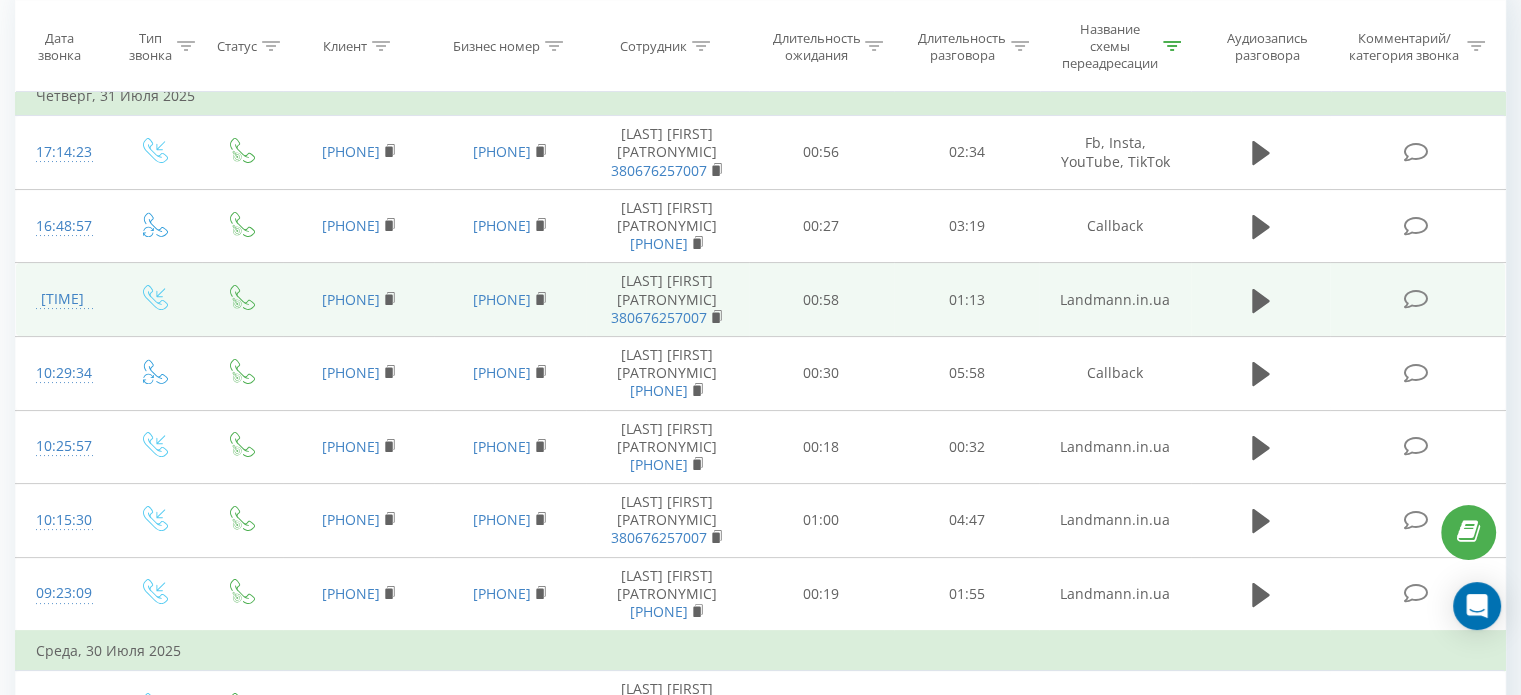 scroll, scrollTop: 0, scrollLeft: 0, axis: both 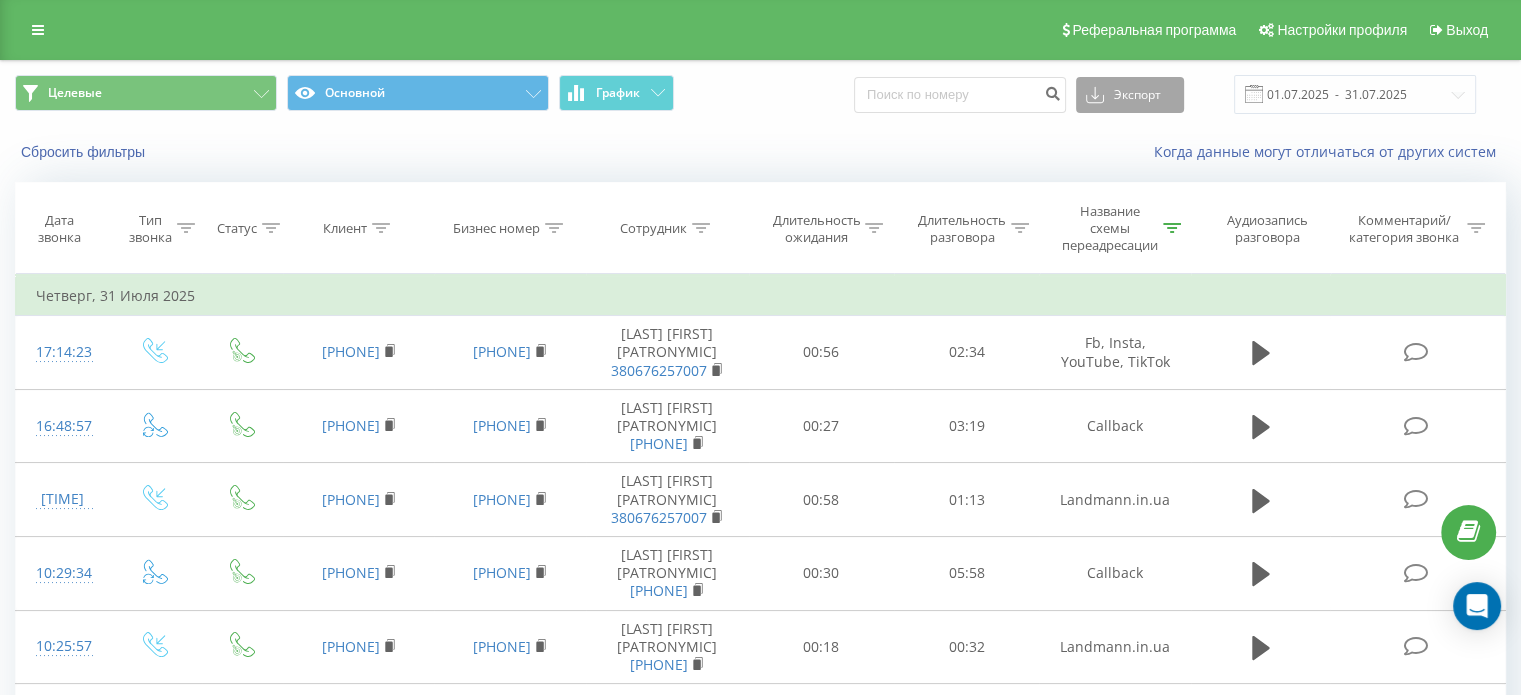 click on "Экспорт" at bounding box center (1130, 95) 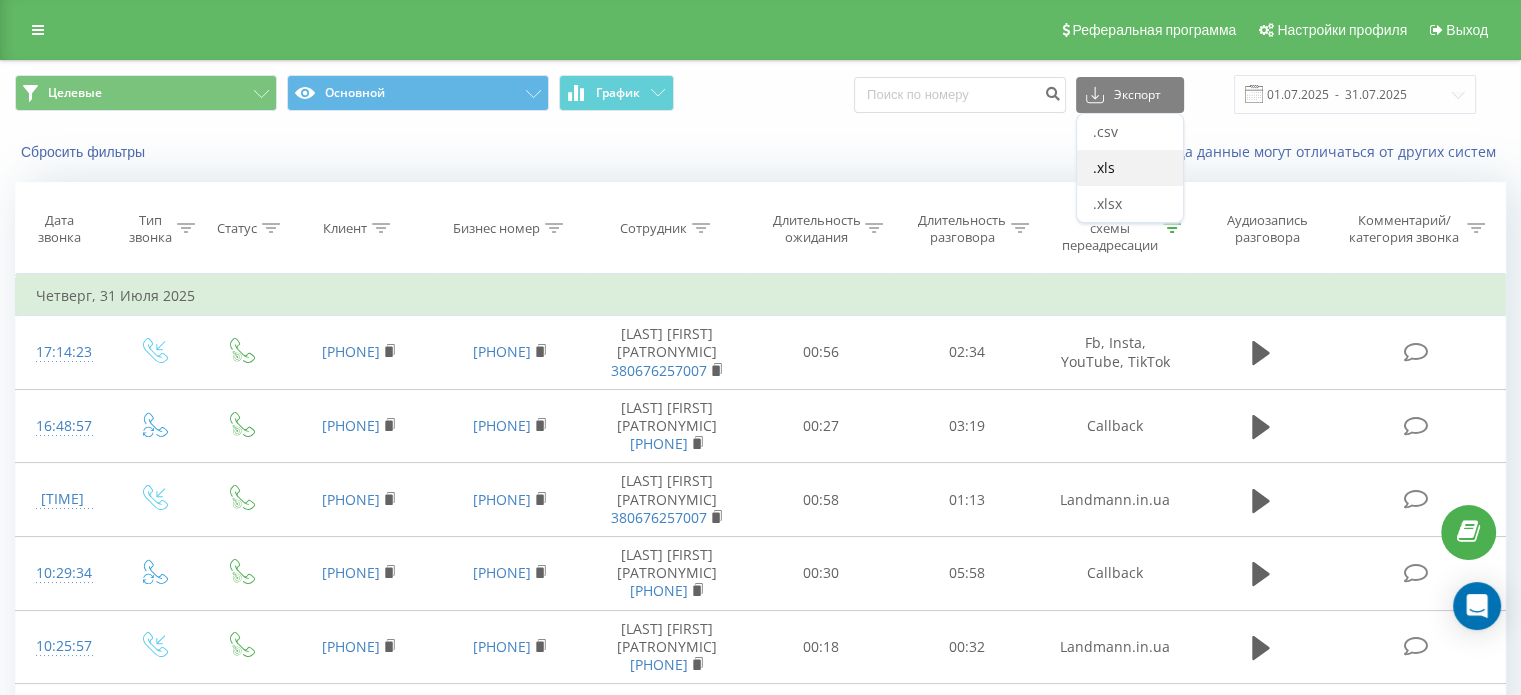 click on ".xls" at bounding box center [1130, 168] 